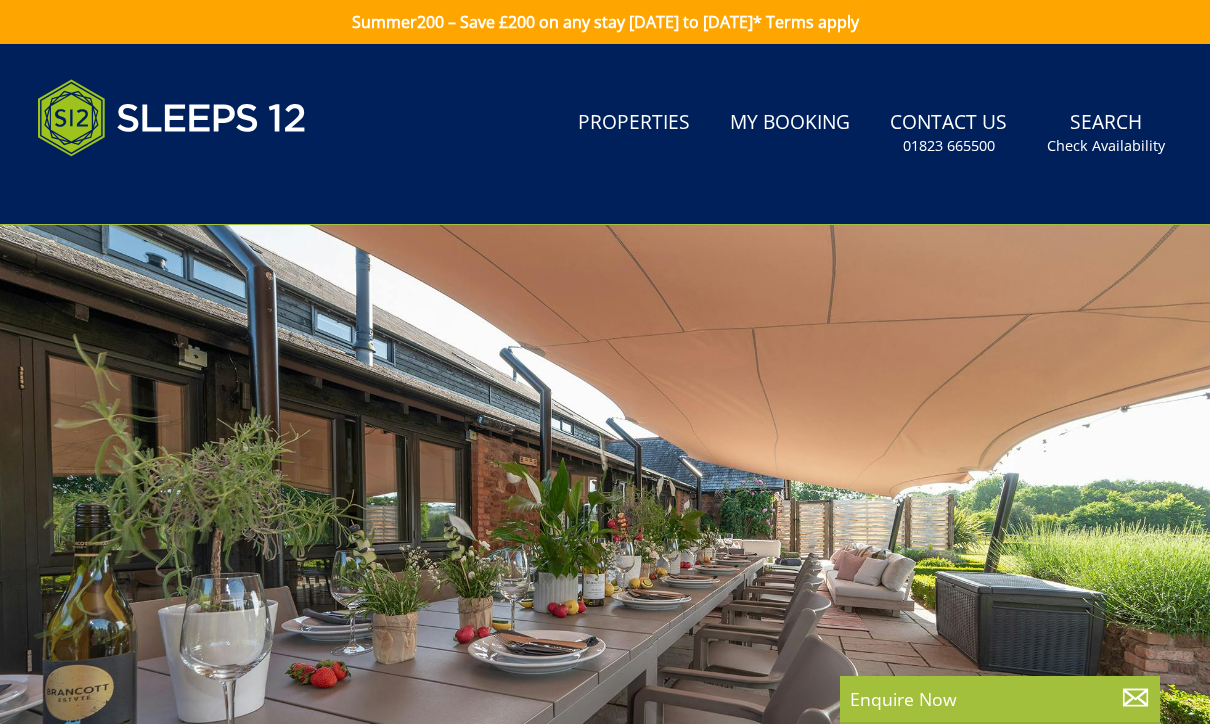 scroll, scrollTop: 0, scrollLeft: 0, axis: both 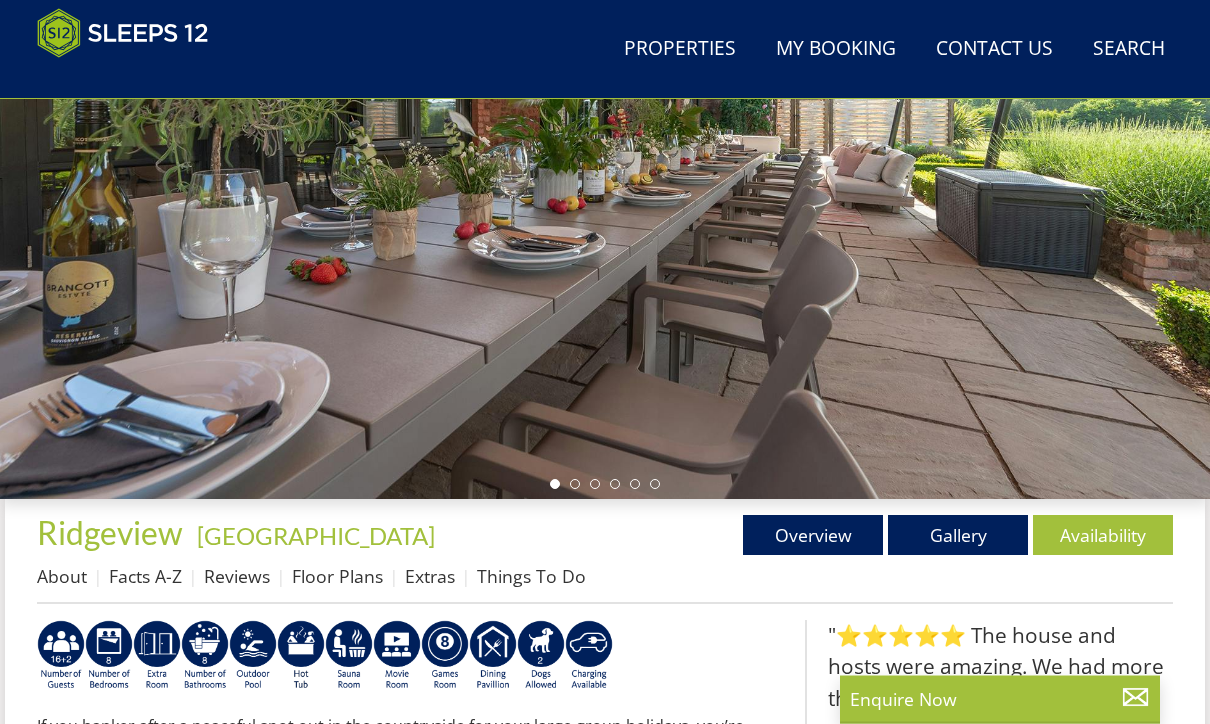 click on "Reviews" at bounding box center (237, 577) 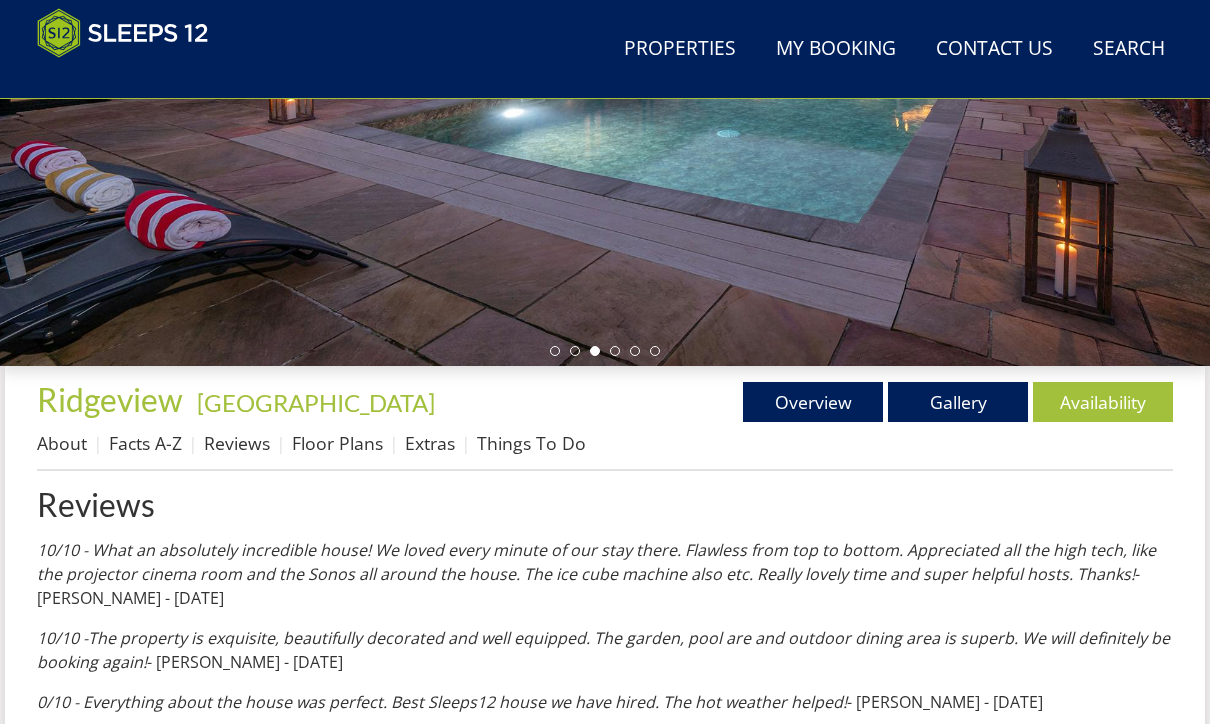 scroll, scrollTop: 453, scrollLeft: 0, axis: vertical 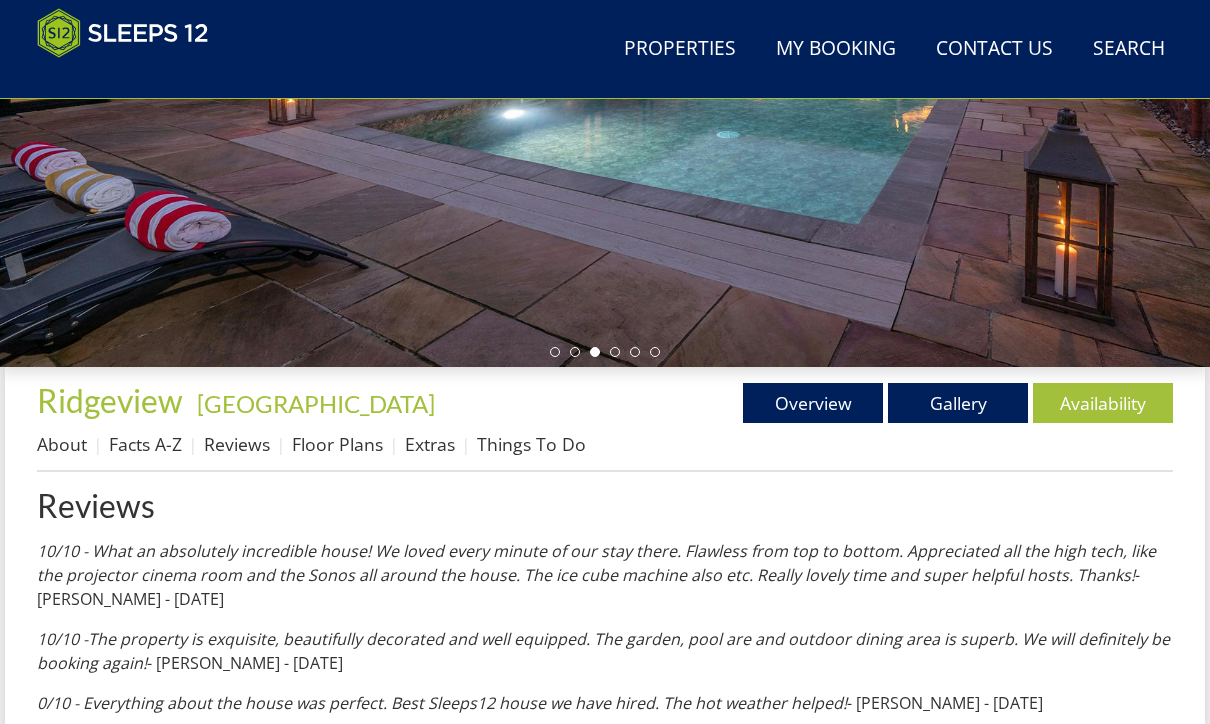 click on "Facts A-Z" at bounding box center [145, 445] 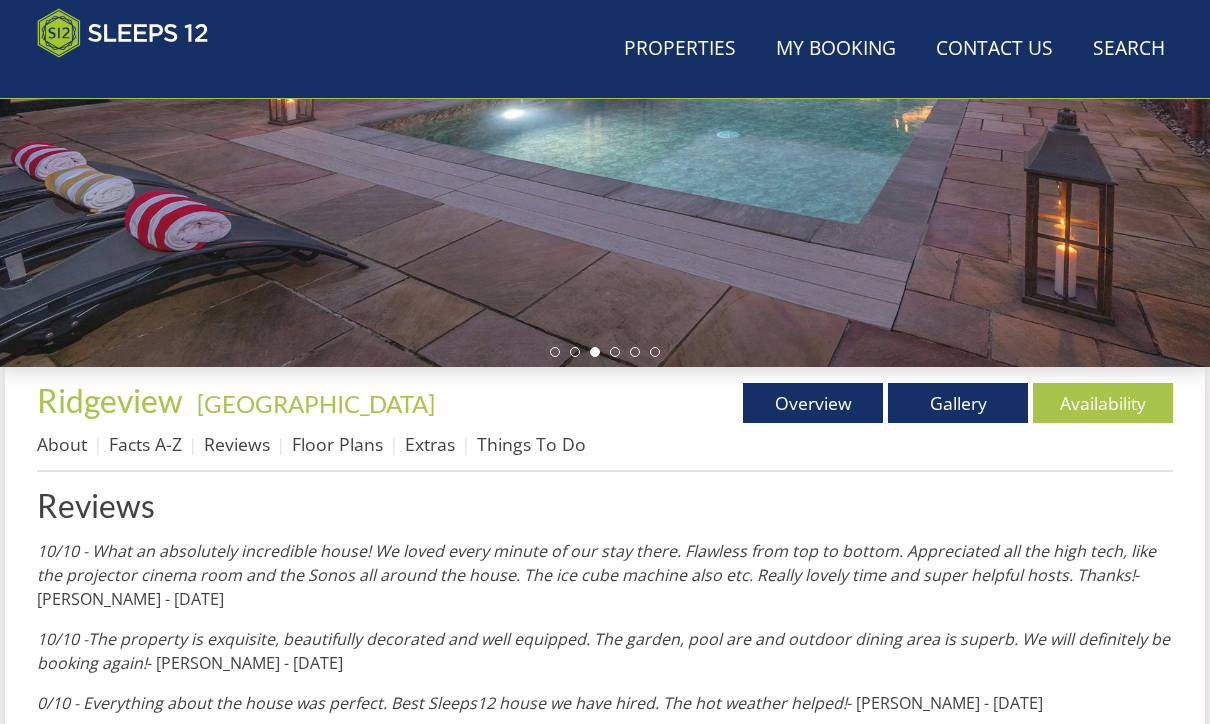 scroll, scrollTop: 454, scrollLeft: 0, axis: vertical 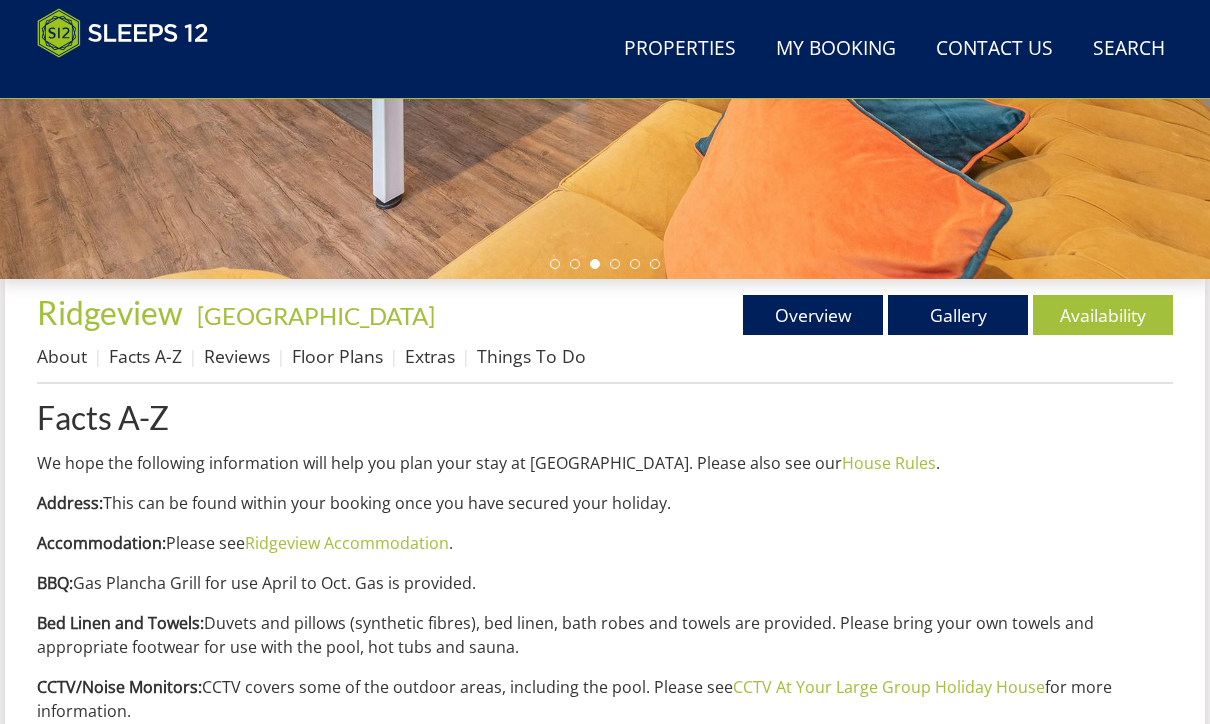 click on "About" at bounding box center (62, 356) 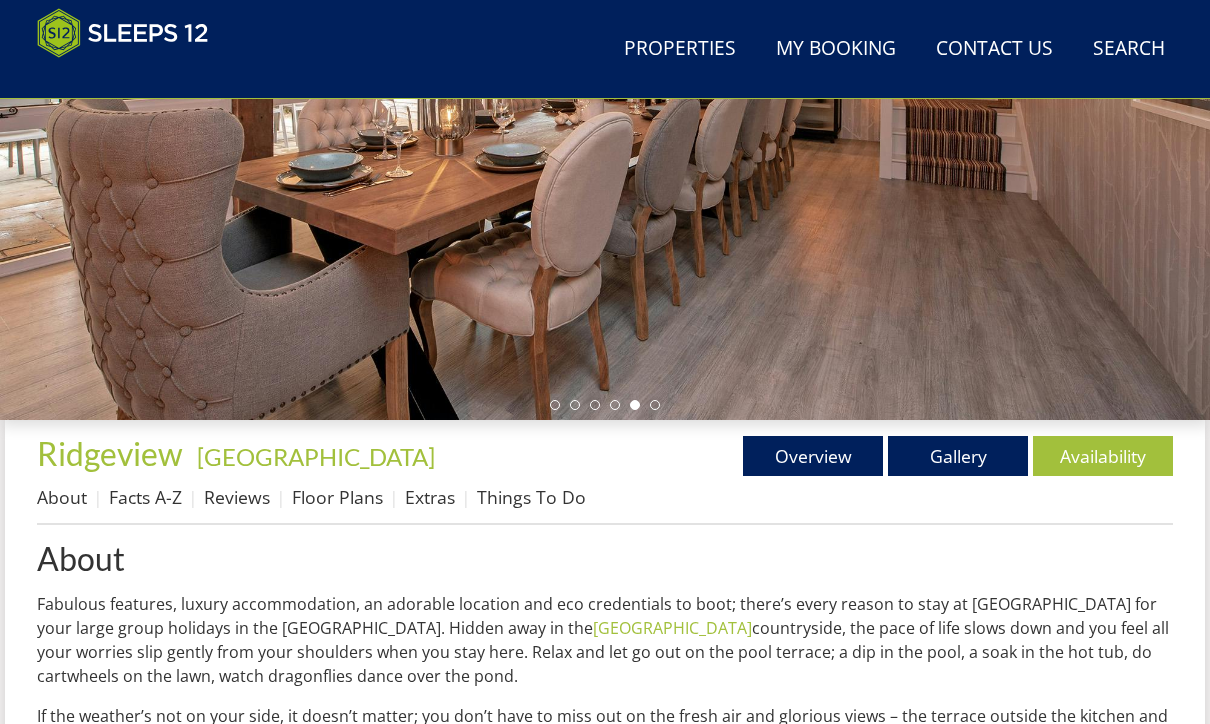 scroll, scrollTop: 401, scrollLeft: 0, axis: vertical 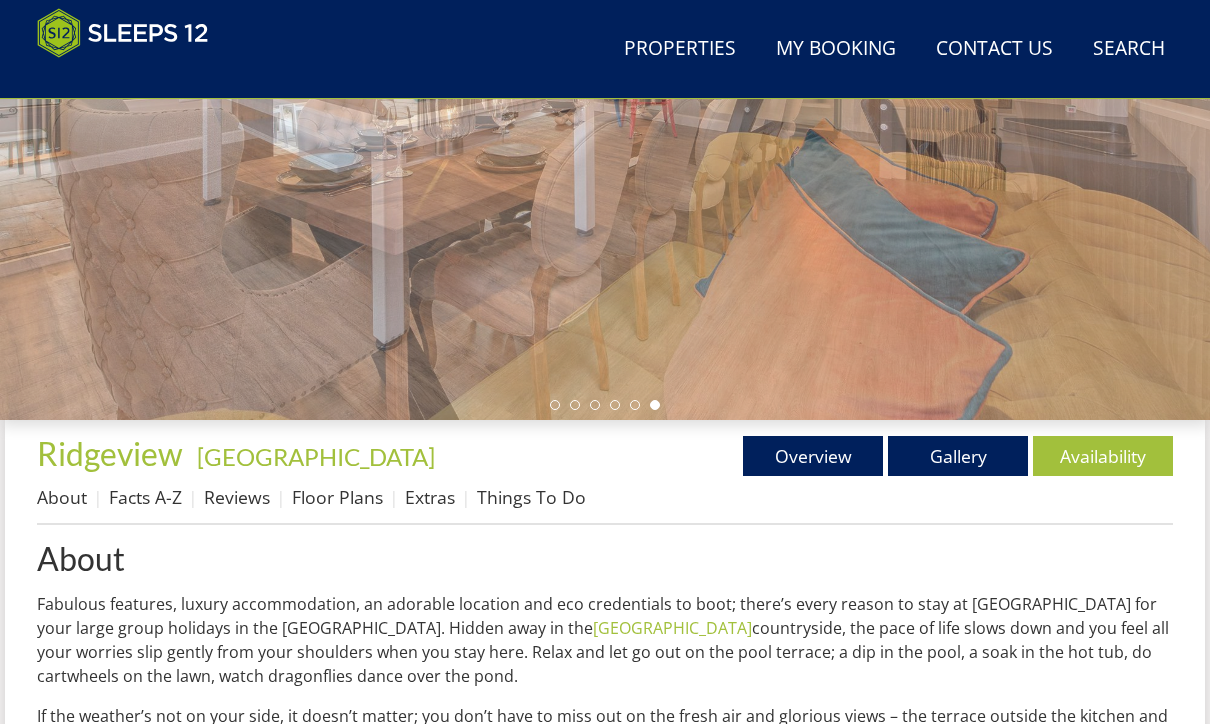 click on "Overview" at bounding box center (813, 456) 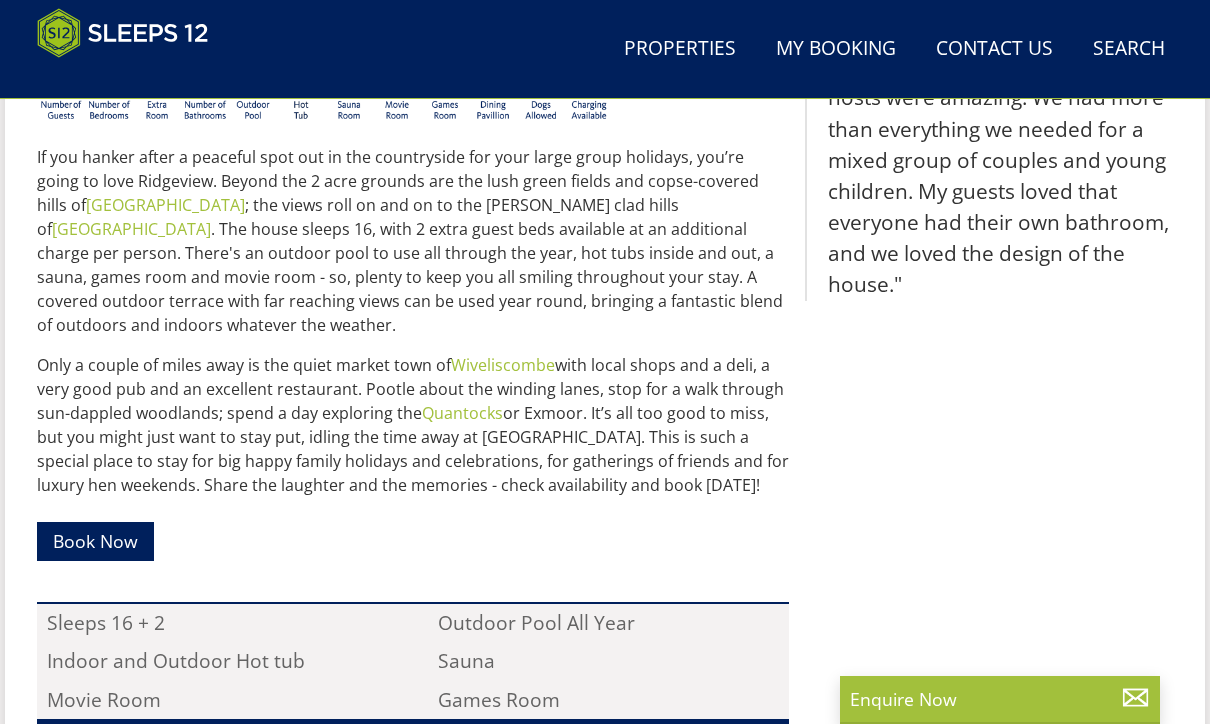 scroll, scrollTop: 994, scrollLeft: 0, axis: vertical 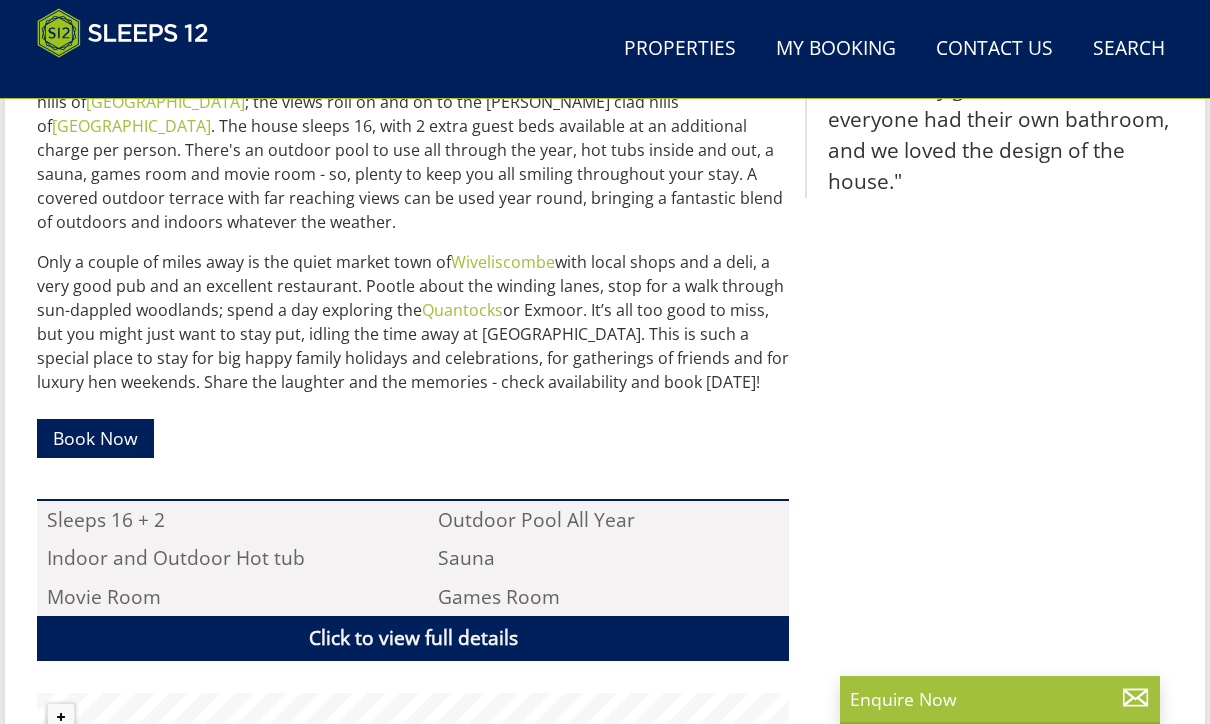 click on "Book Now" at bounding box center [95, 438] 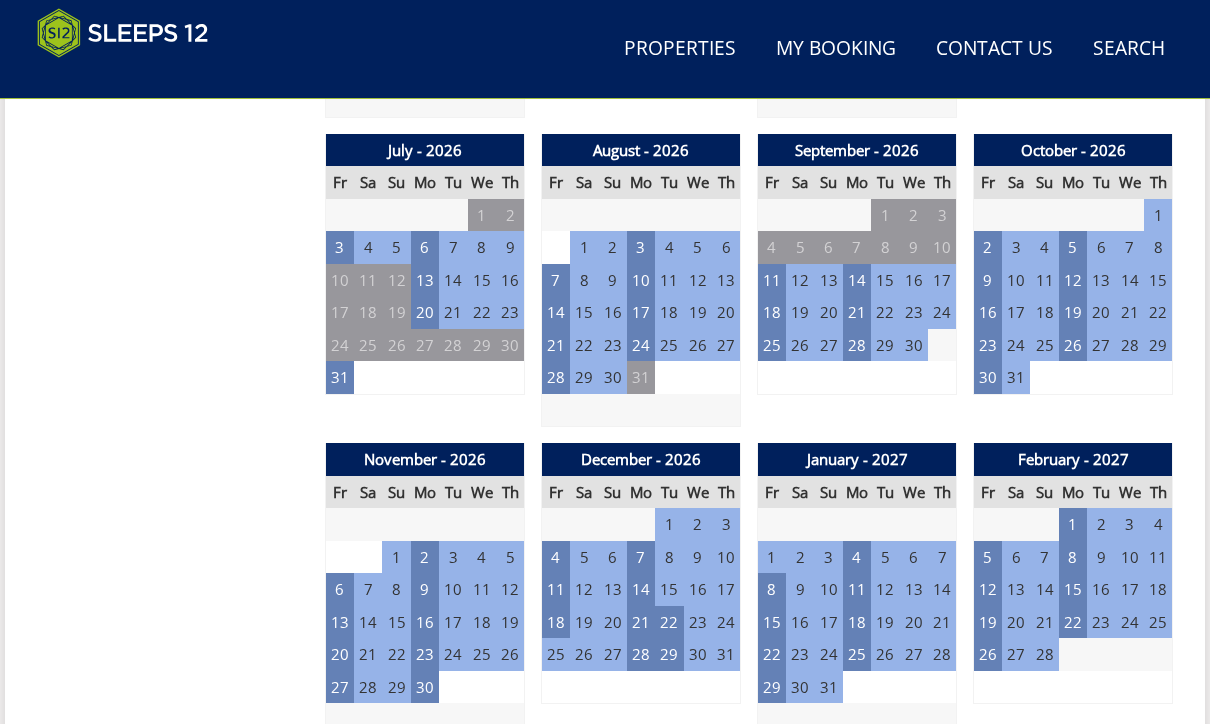 scroll, scrollTop: 1737, scrollLeft: 0, axis: vertical 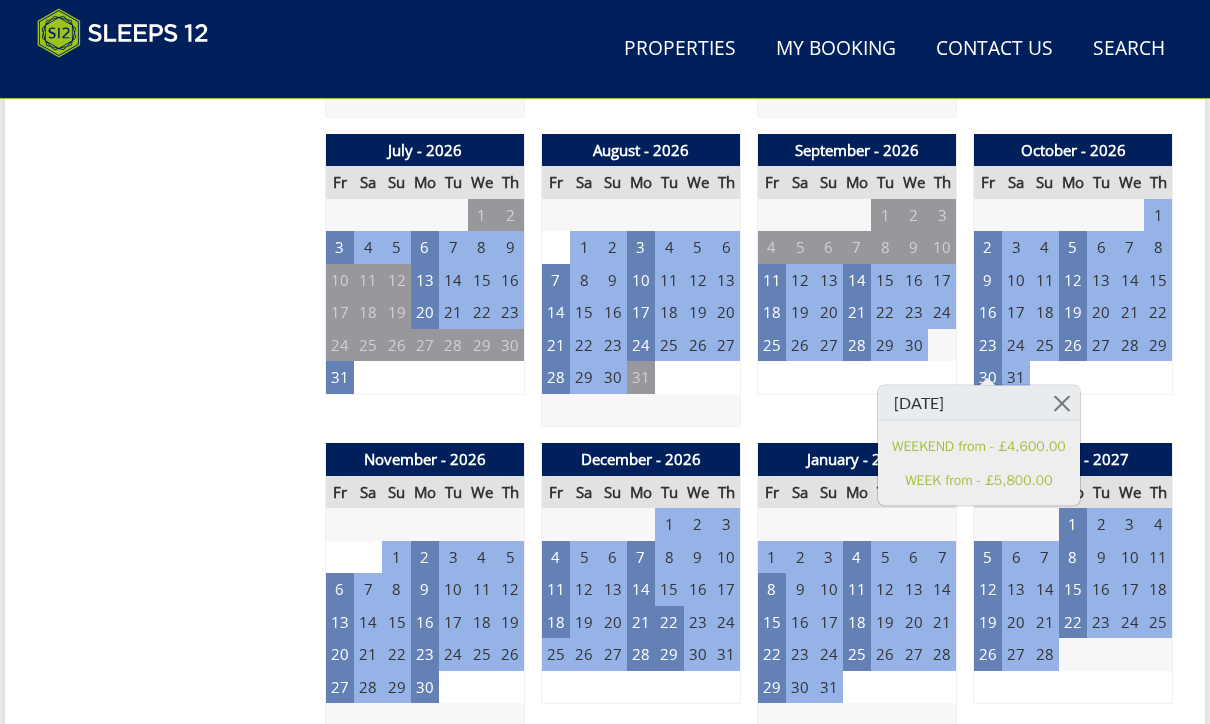 click on "October - 2026
Fr
Sa
Su
Mo
Tu
We
Th
25
26
27
28
29
30
1
2
3
4
5
6
7
8
9
10" at bounding box center [1073, 281] 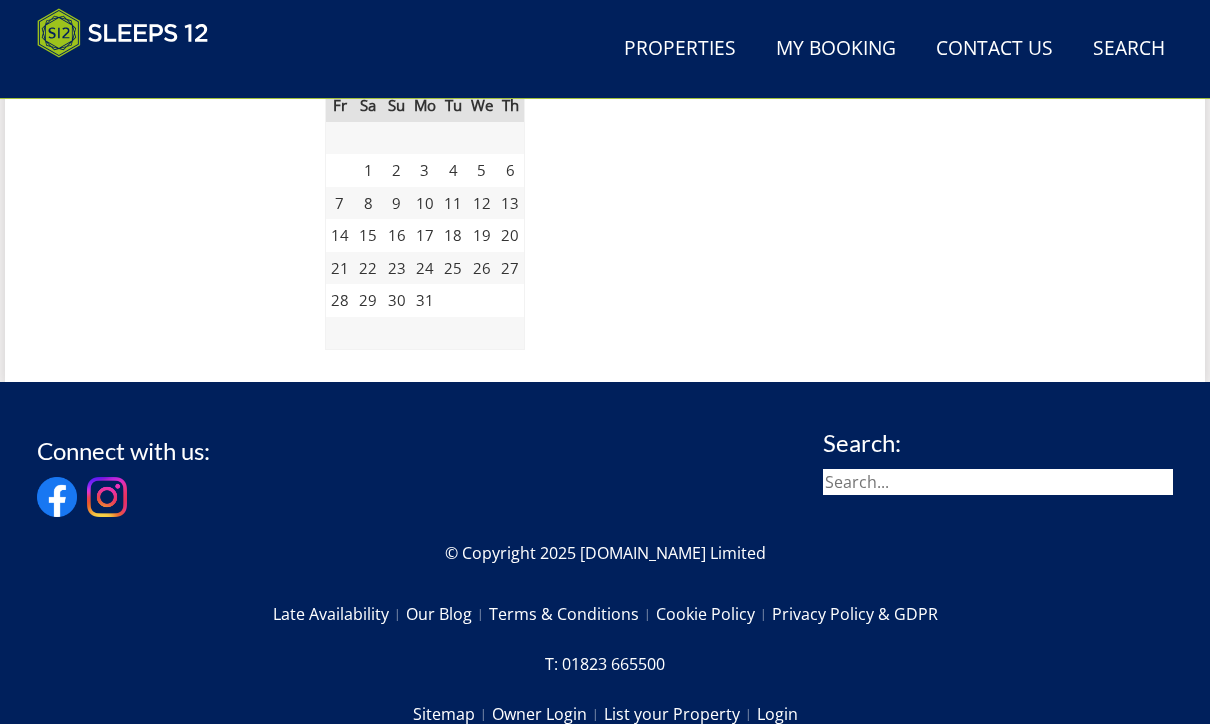 scroll, scrollTop: 3670, scrollLeft: 0, axis: vertical 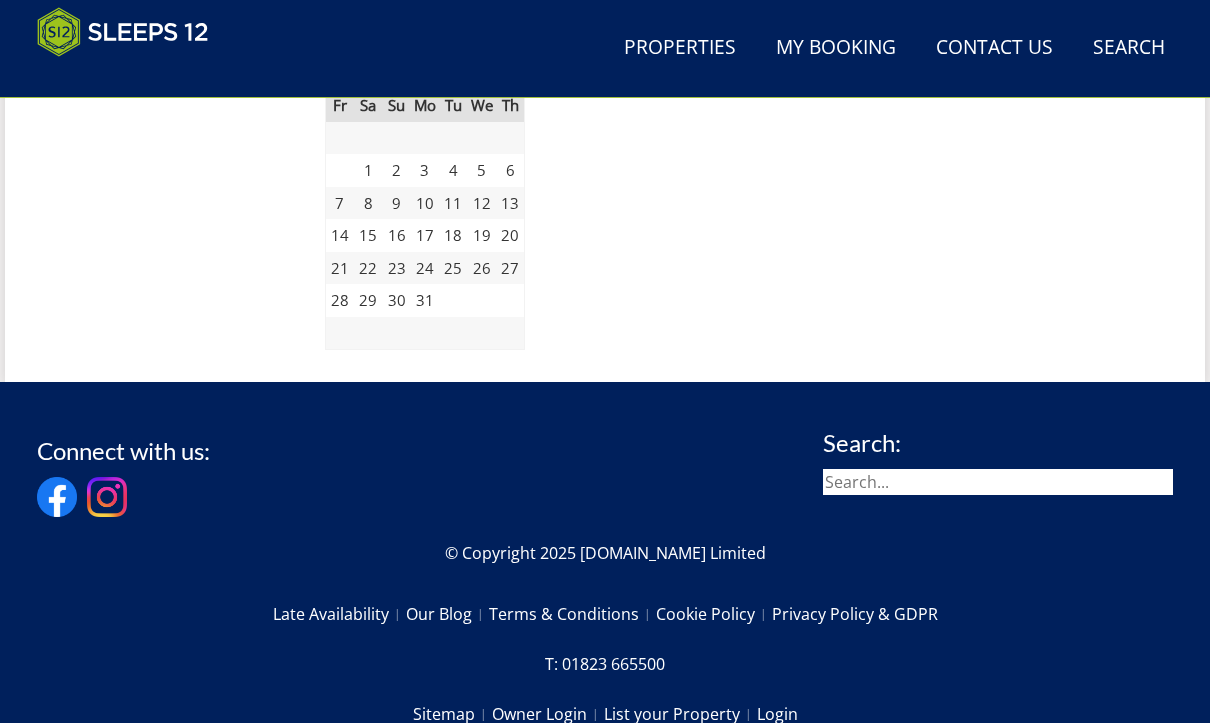 click on "Terms & Conditions" at bounding box center (572, 615) 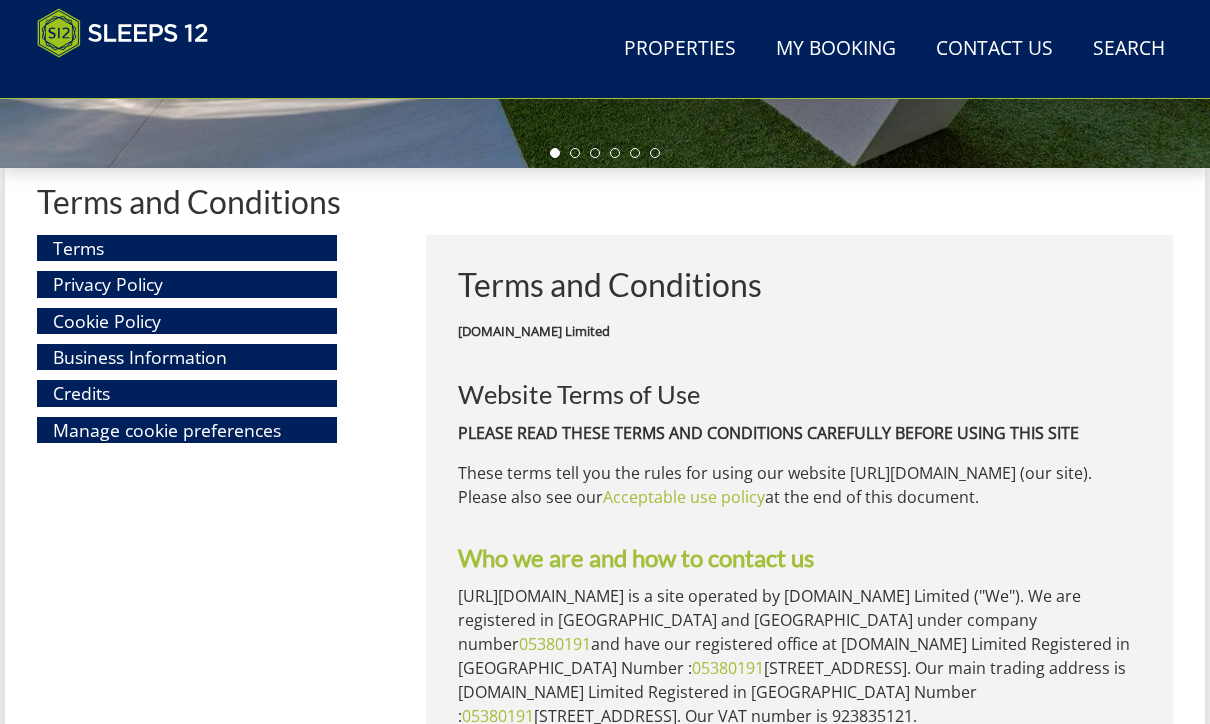 scroll, scrollTop: 654, scrollLeft: 0, axis: vertical 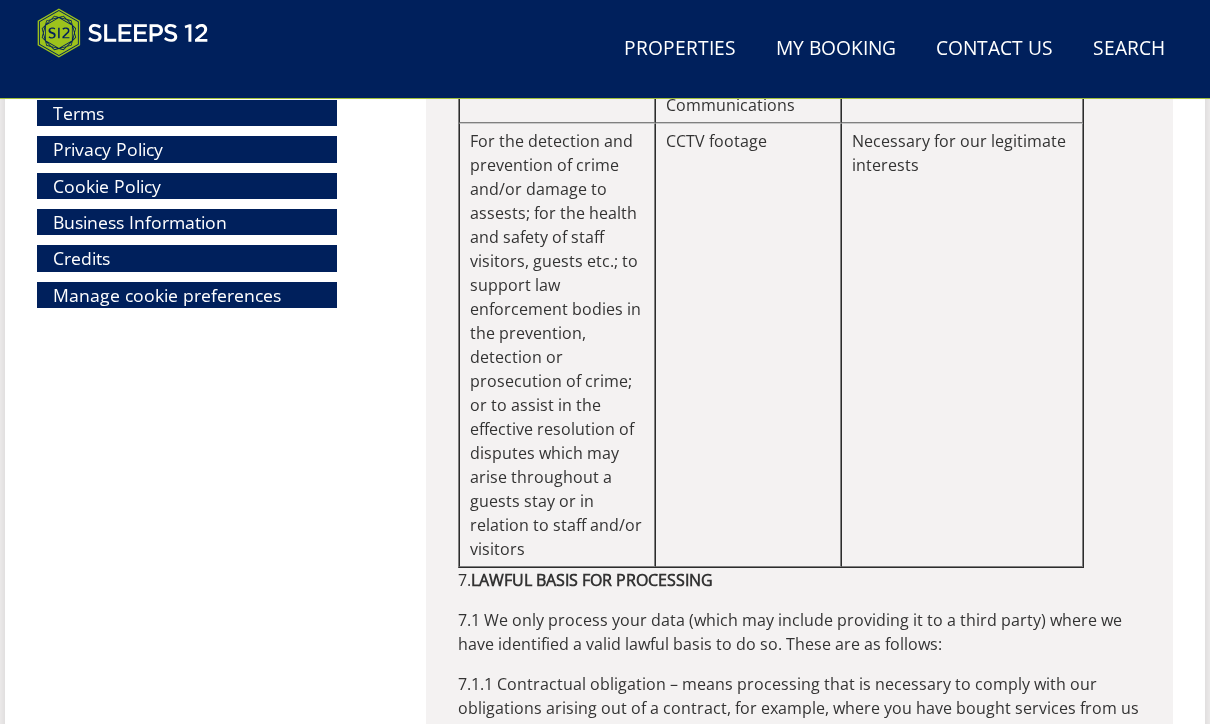 click on "My Booking" at bounding box center [836, 49] 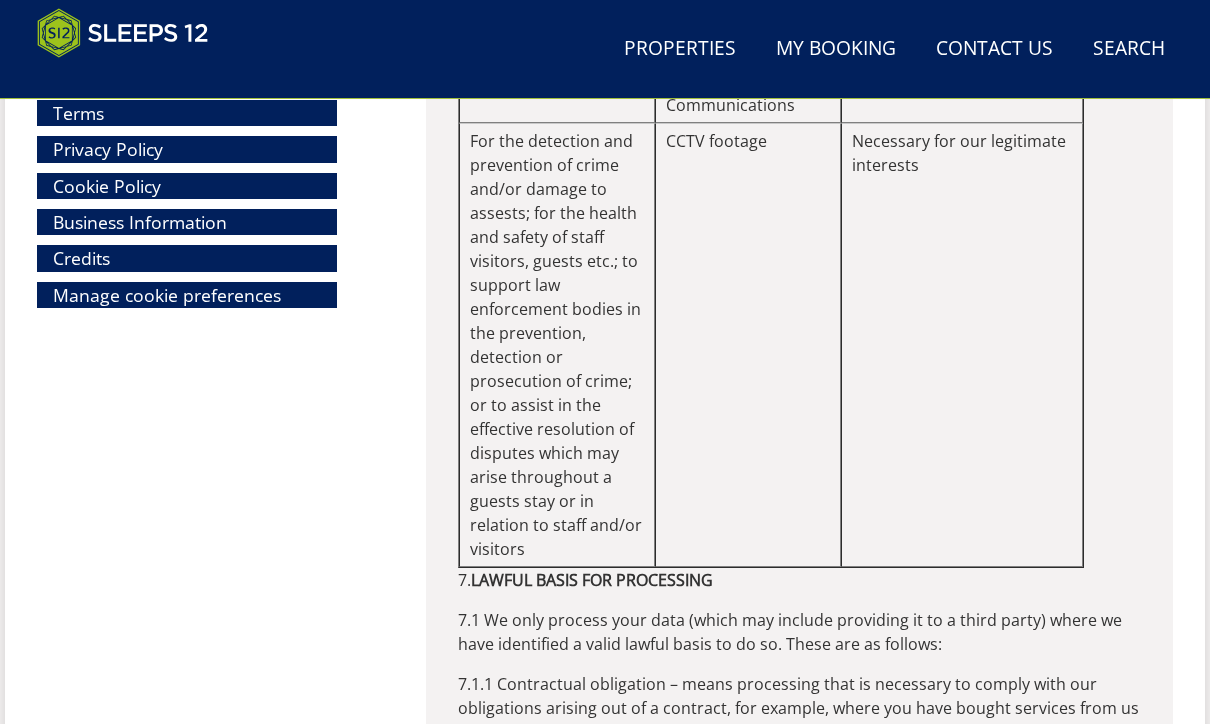 scroll, scrollTop: 17564, scrollLeft: 0, axis: vertical 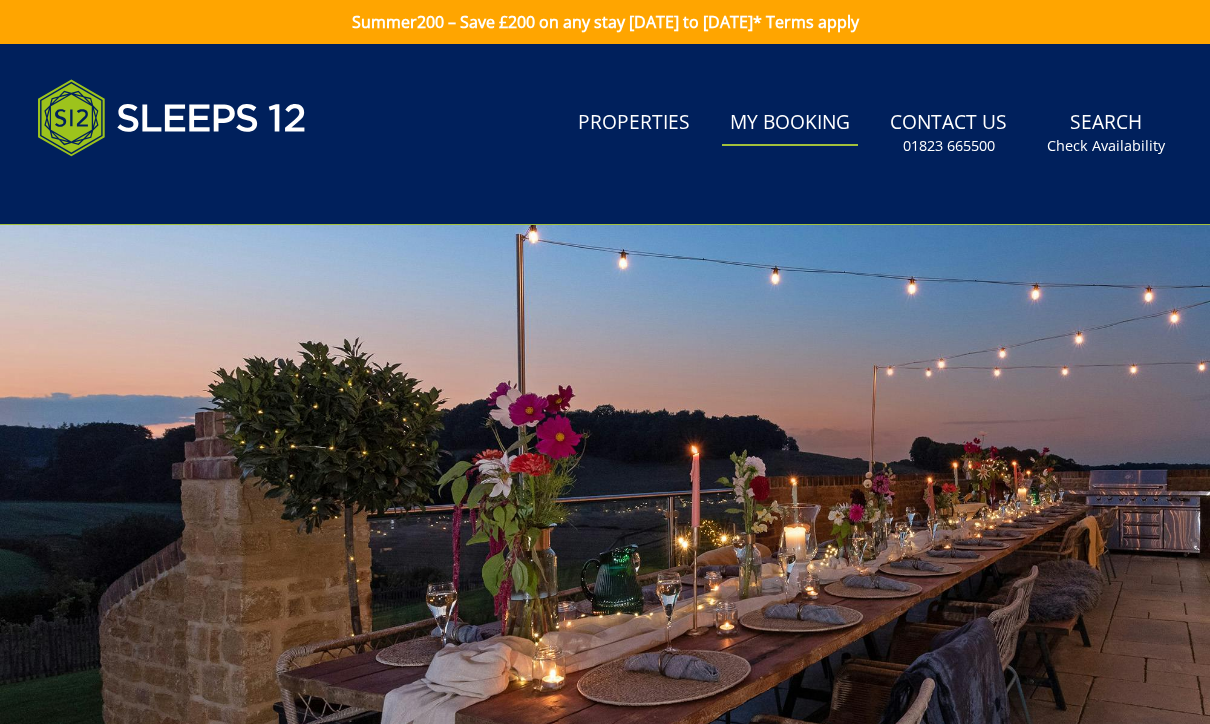 click on "Properties" at bounding box center [634, 123] 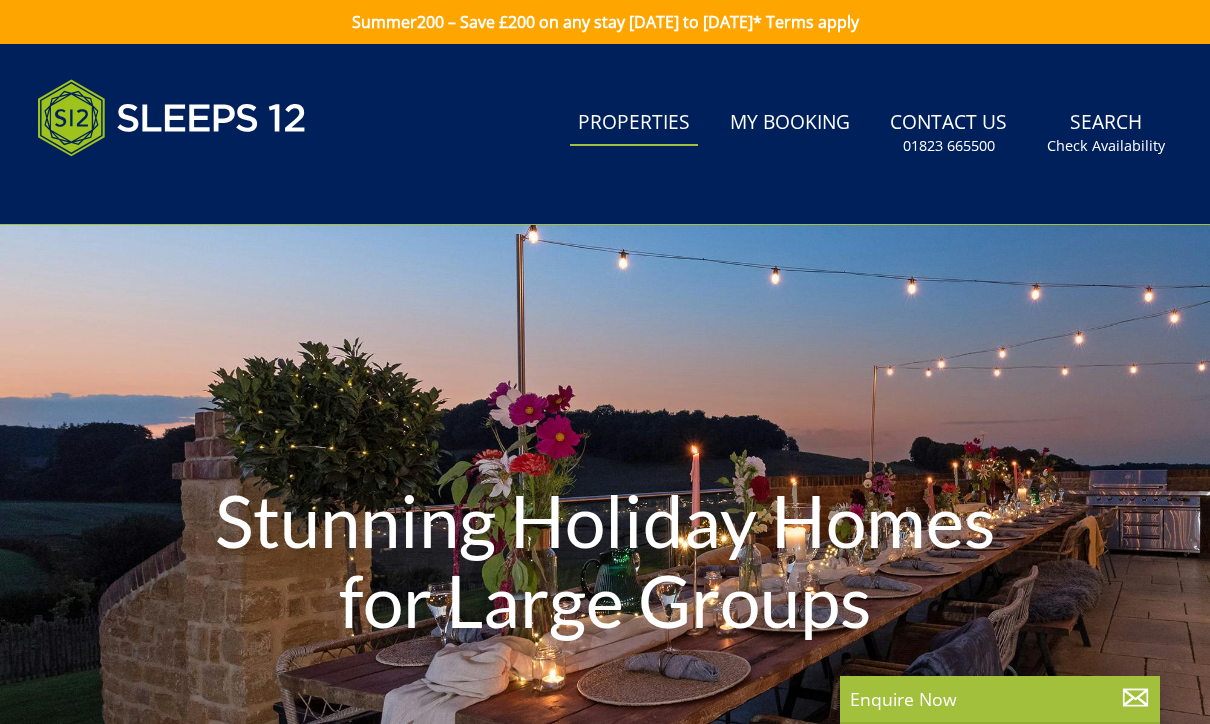 click on "Properties" at bounding box center (634, 123) 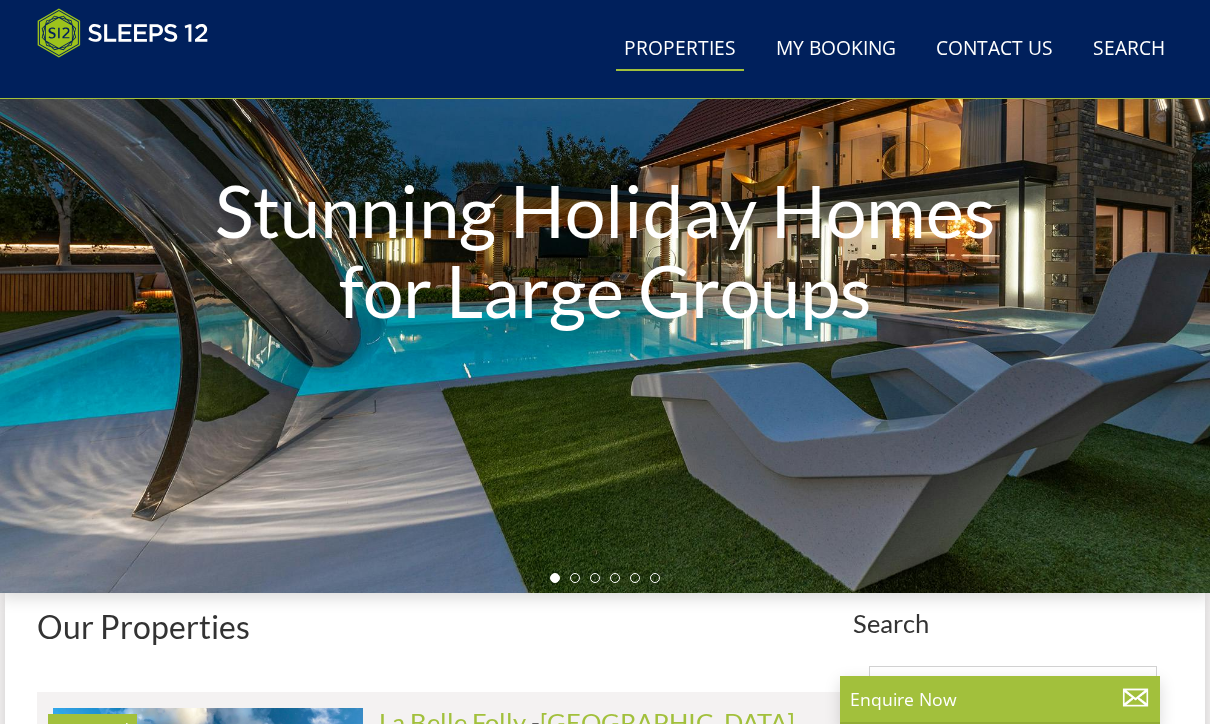 scroll, scrollTop: 0, scrollLeft: 0, axis: both 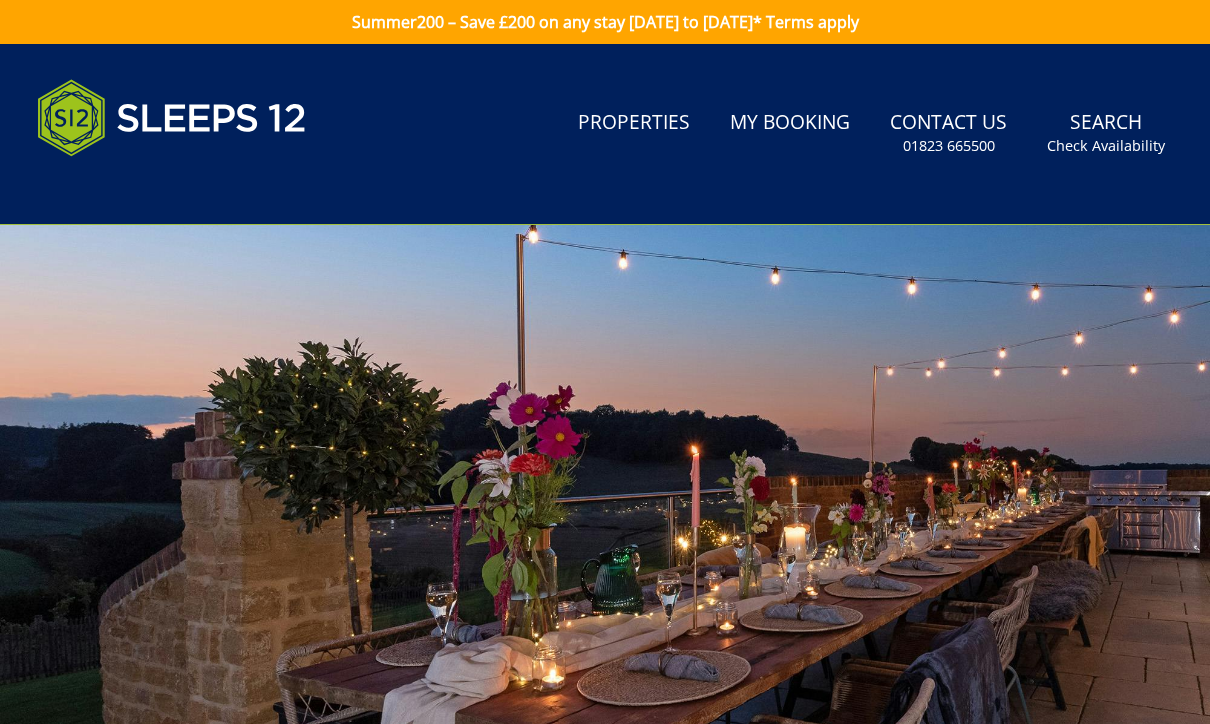 click at bounding box center [172, 118] 